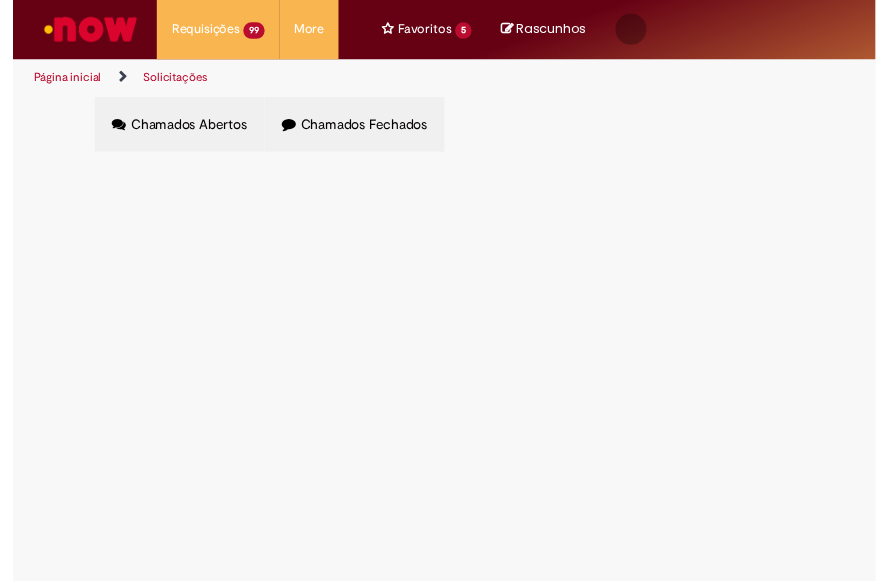 scroll, scrollTop: 0, scrollLeft: 0, axis: both 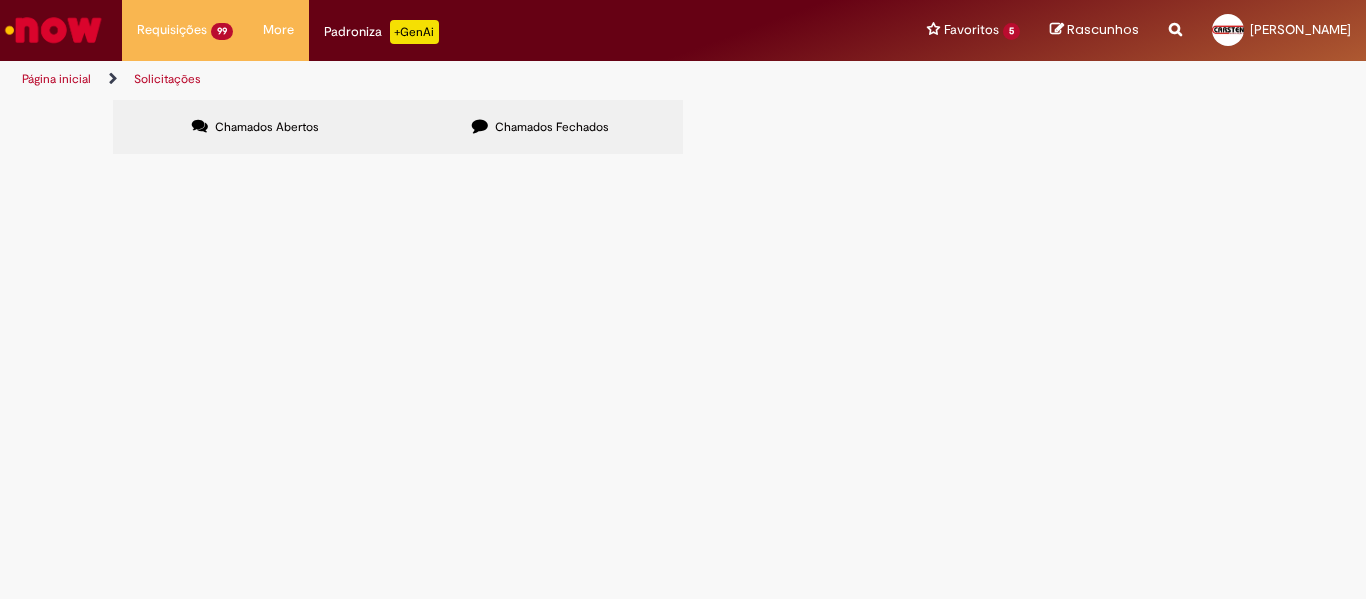 click at bounding box center [0, 0] 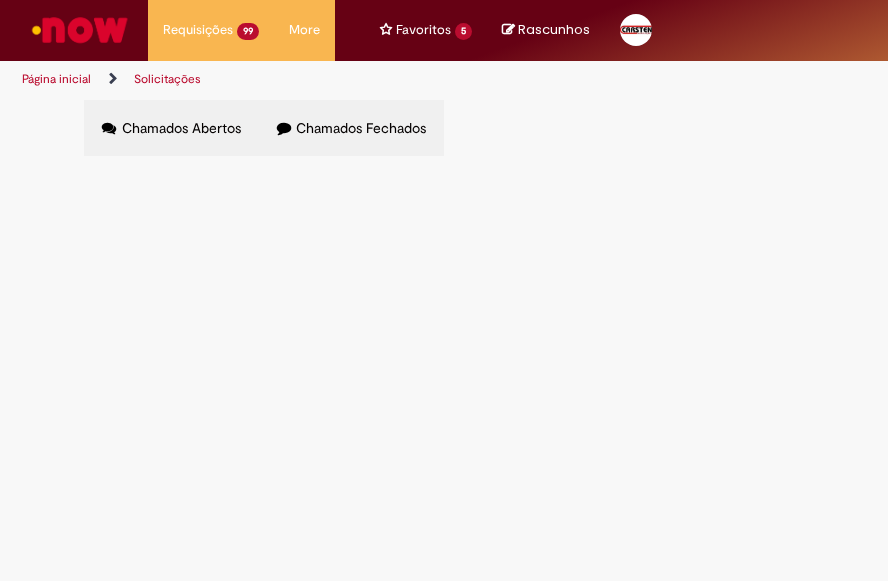 click at bounding box center (0, 0) 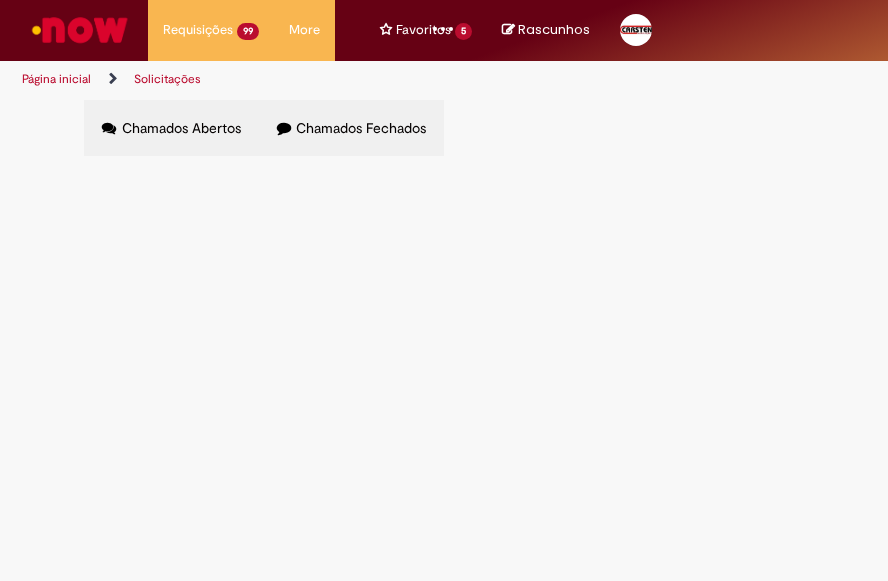type 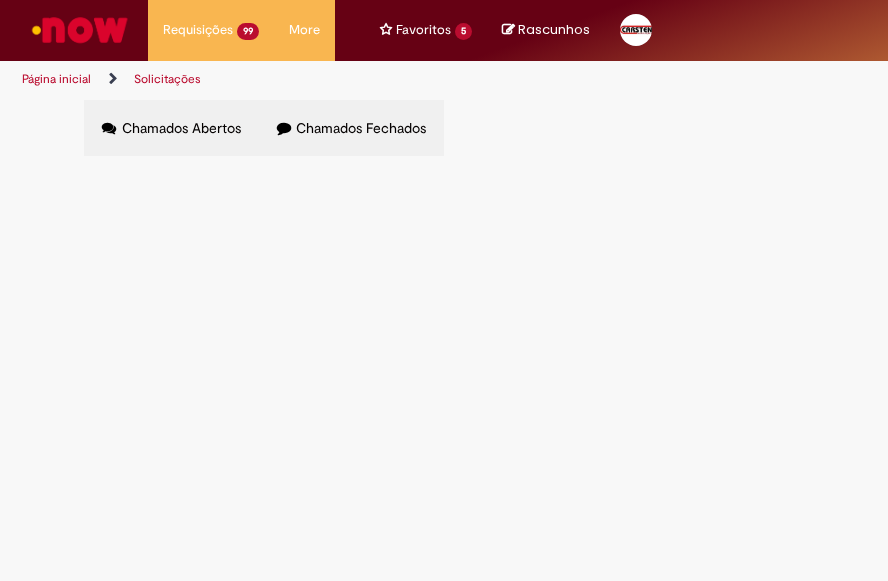 click on "R12511122" at bounding box center [0, 0] 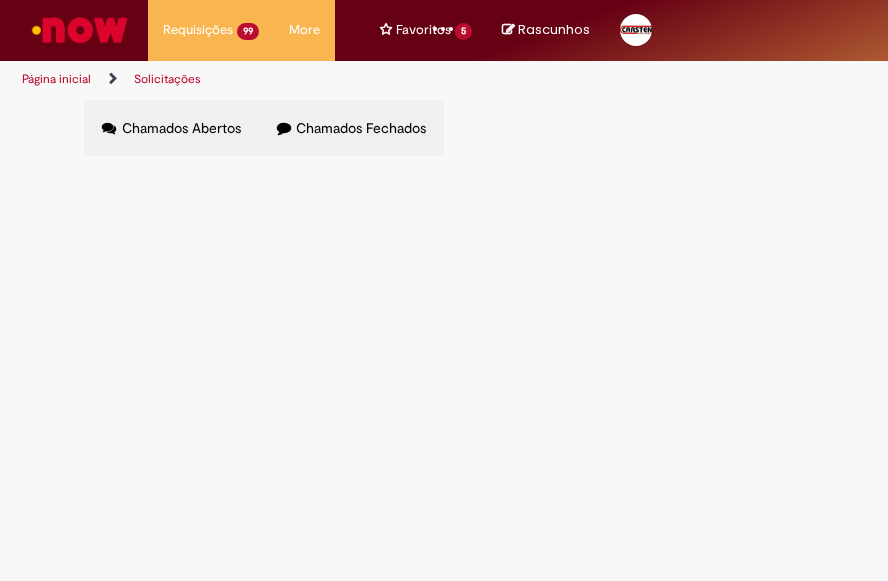 click on "R12511122" at bounding box center [0, 0] 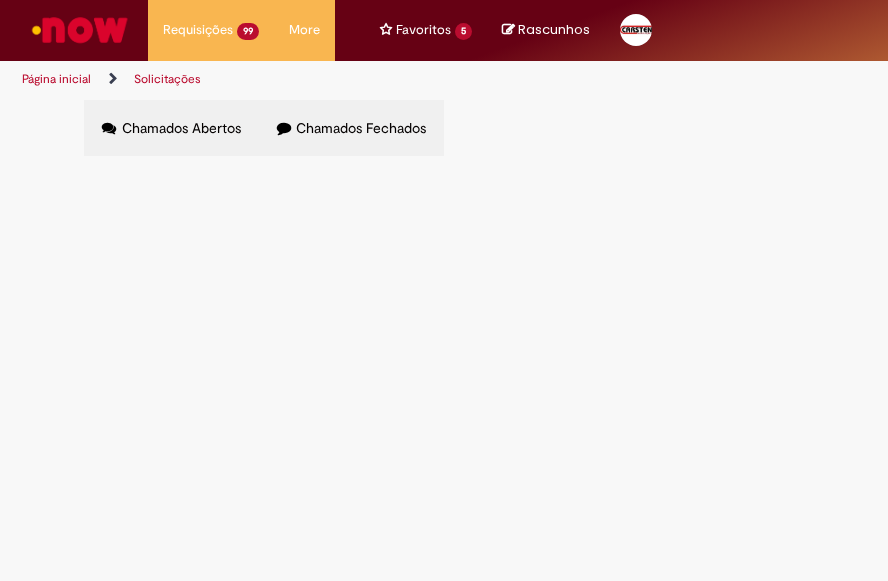 click on "R12511122" at bounding box center [0, 0] 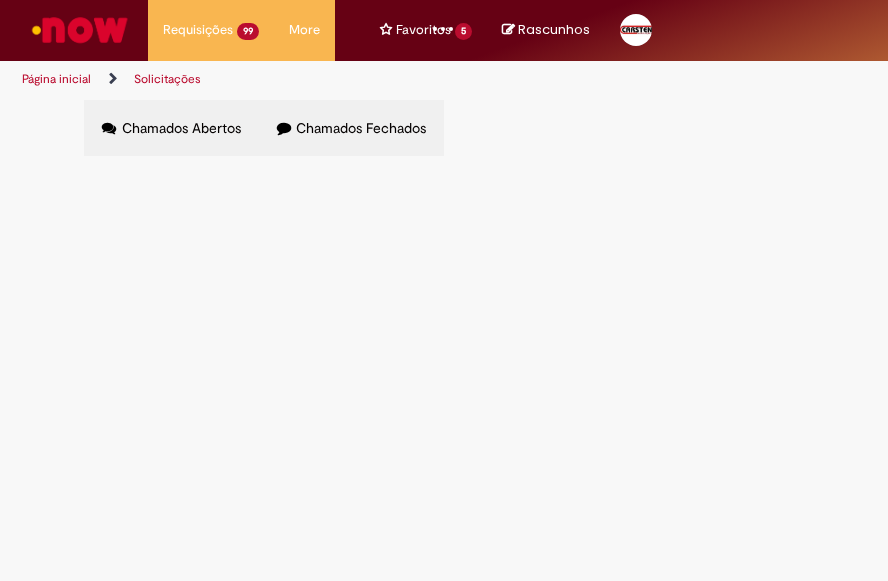 click on "R12511122" at bounding box center (0, 0) 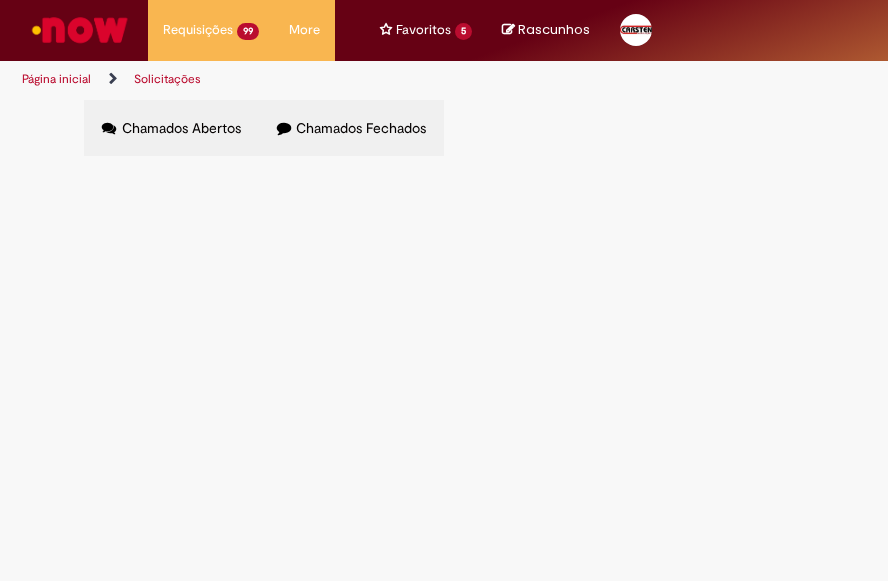 click on "R12359320" at bounding box center [0, 0] 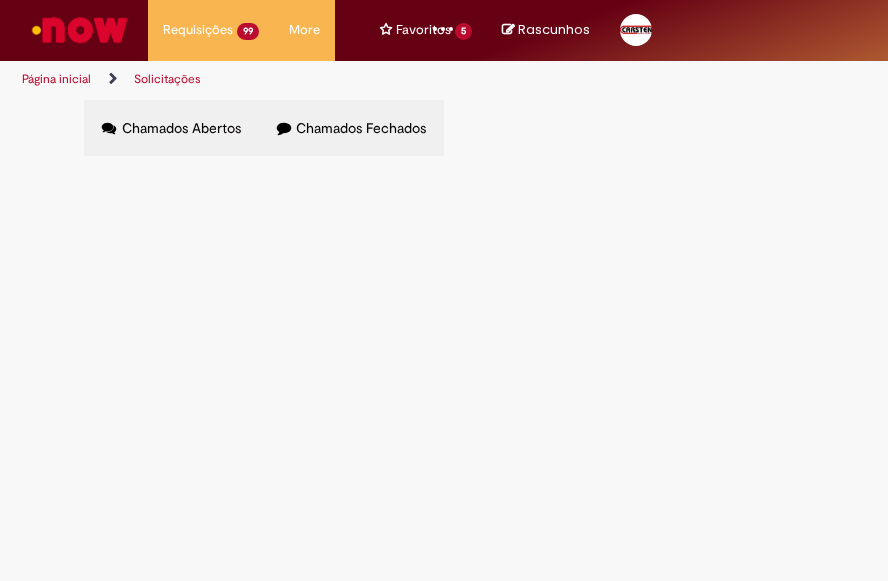 click on "R12359320" at bounding box center (0, 0) 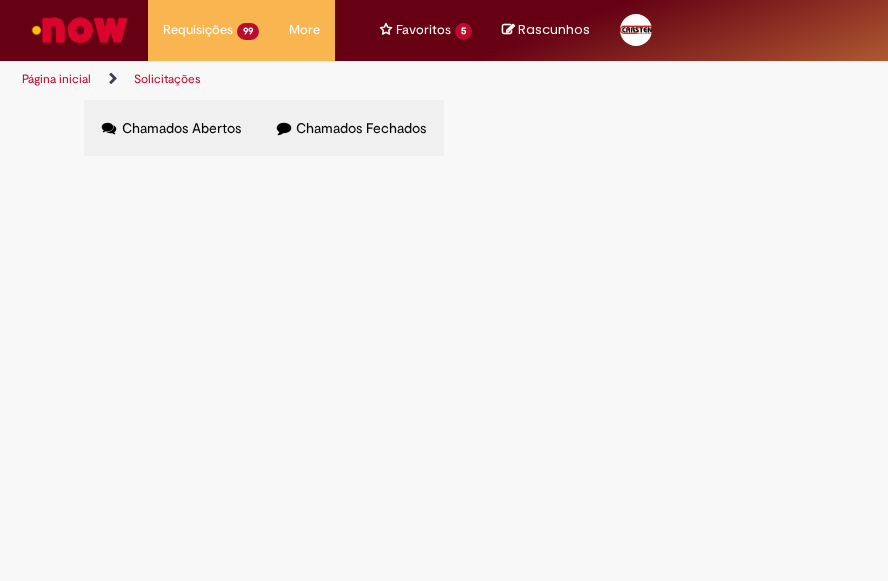 click at bounding box center (0, 0) 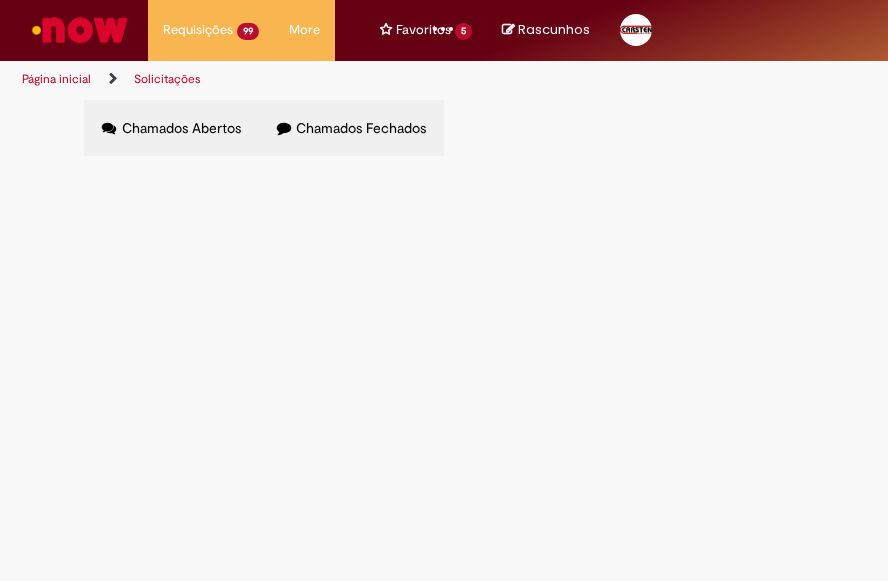 type 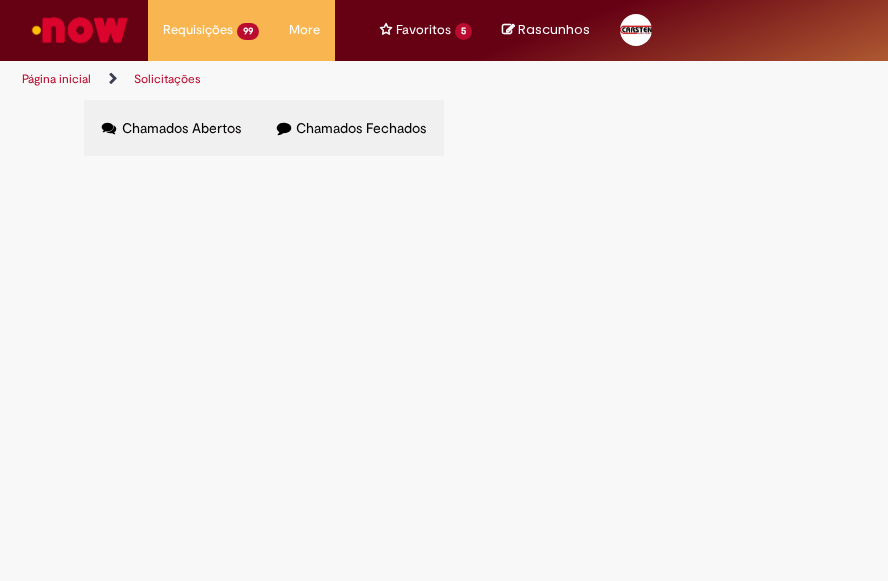 click on "R12364383" at bounding box center [0, 0] 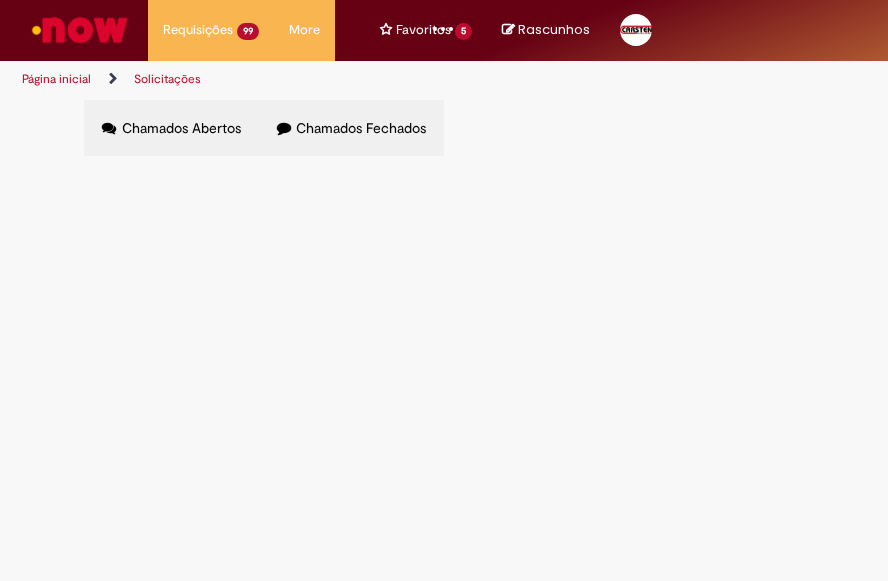 click on "R12364383" at bounding box center (0, 0) 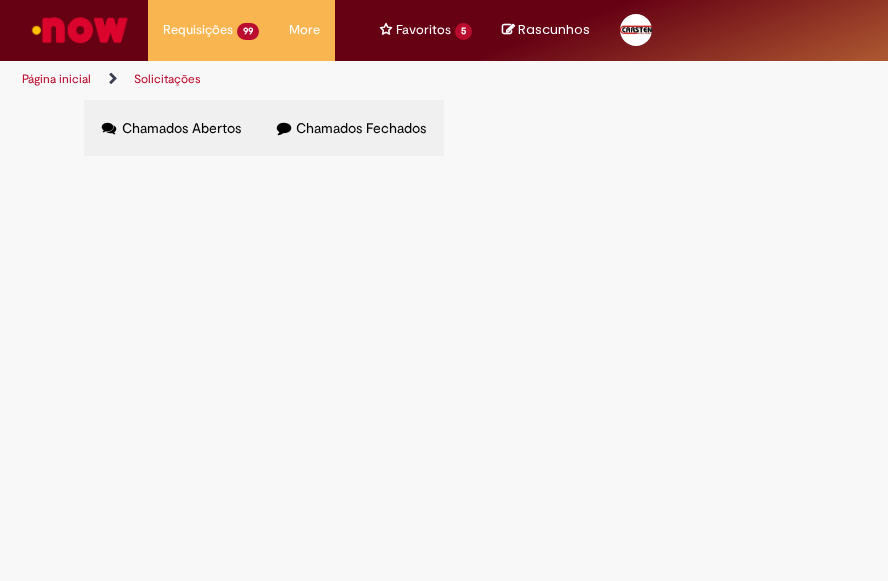 click at bounding box center (0, 0) 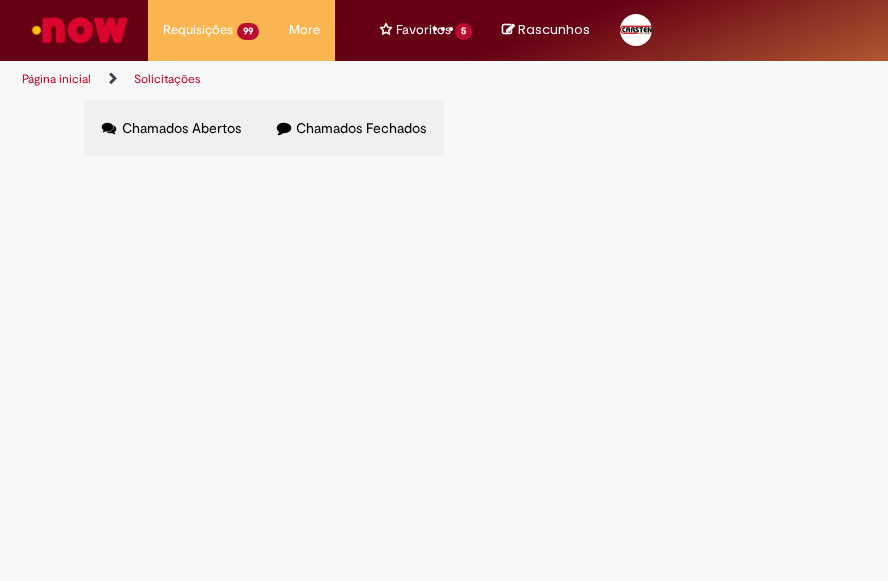 type 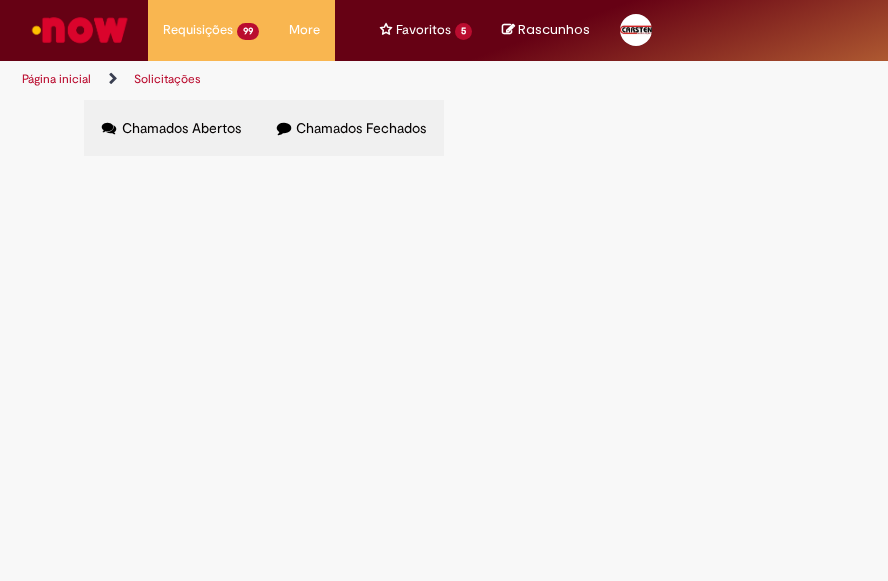 click on "Chamados Fechados" at bounding box center (352, 128) 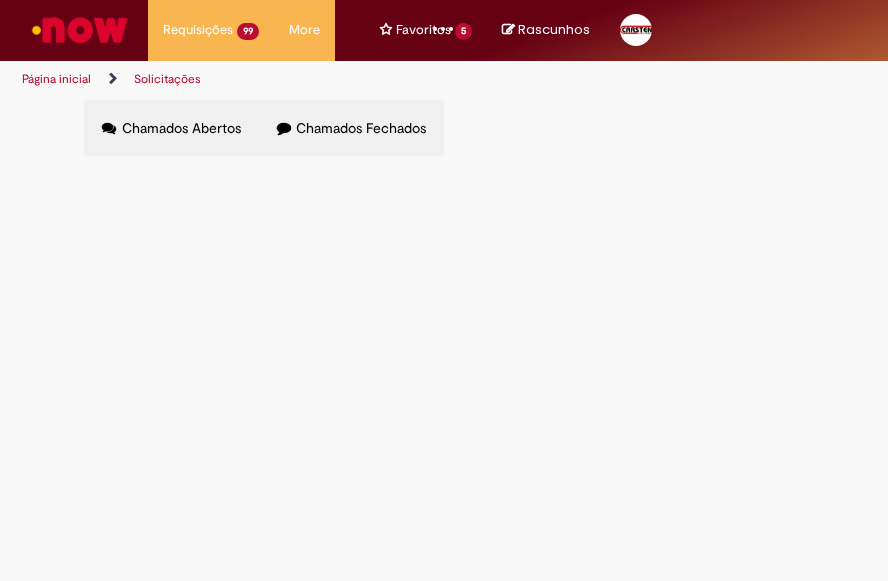 type 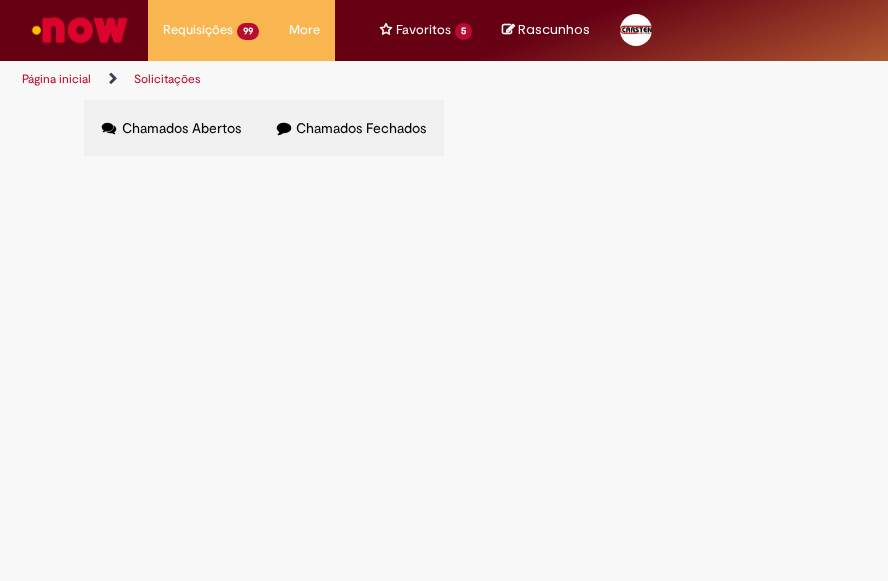 click on "R12364358" at bounding box center [0, 0] 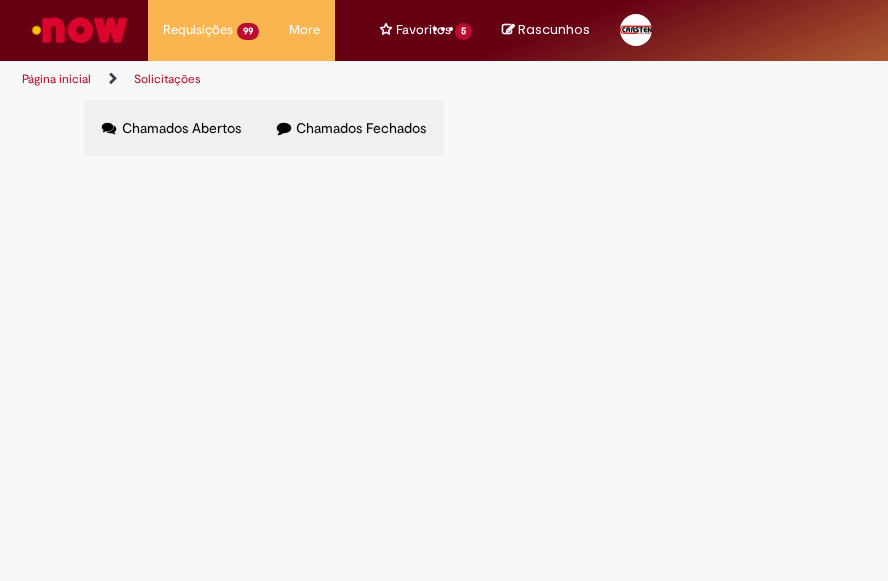 click on "R12364358" at bounding box center (0, 0) 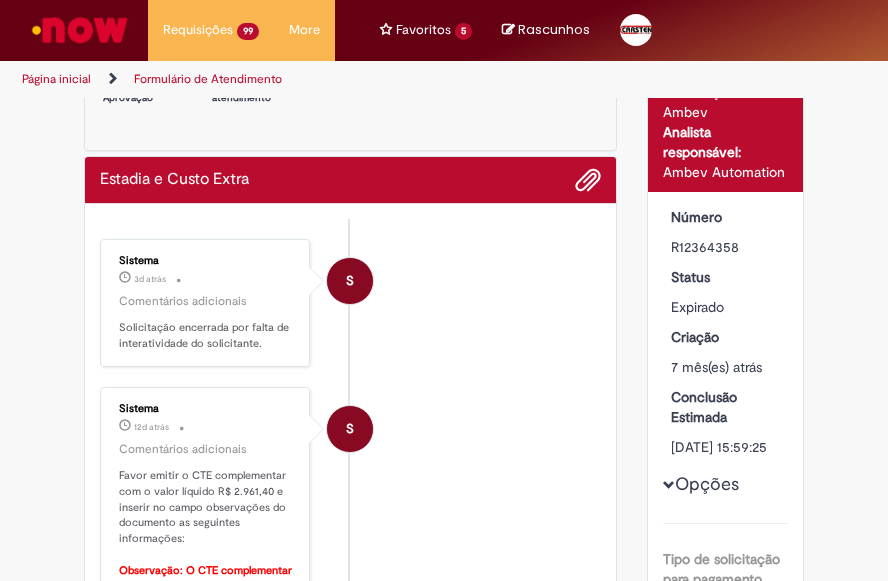 scroll, scrollTop: 100, scrollLeft: 0, axis: vertical 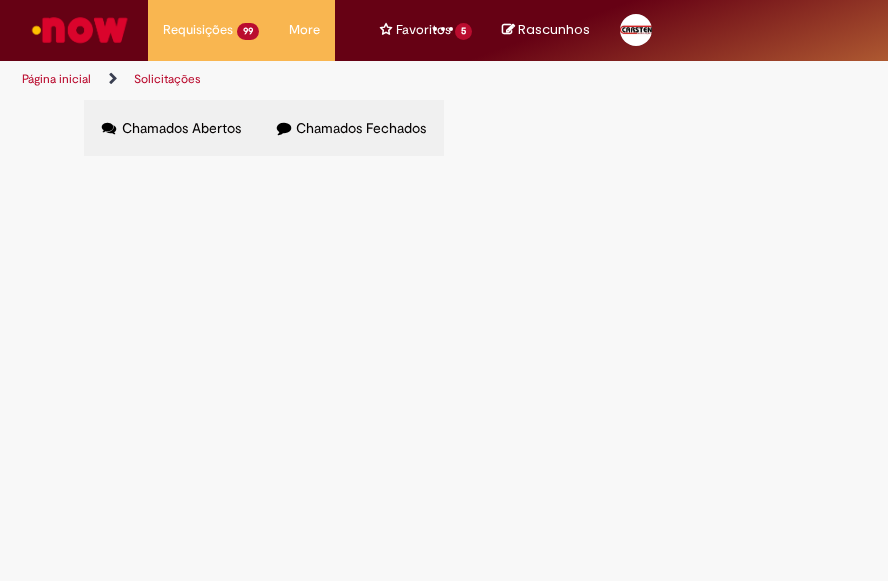 click at bounding box center [0, 0] 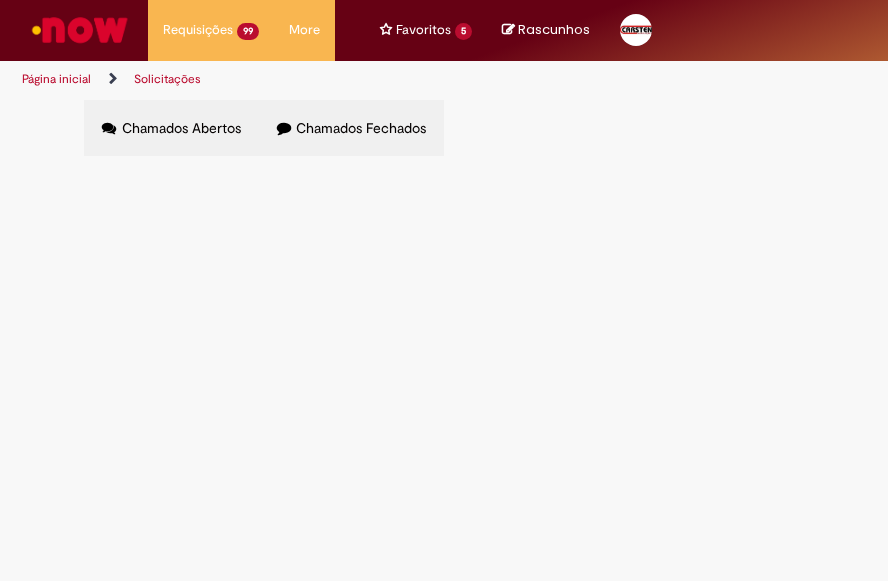 click on "Chamados Fechados" at bounding box center (361, 128) 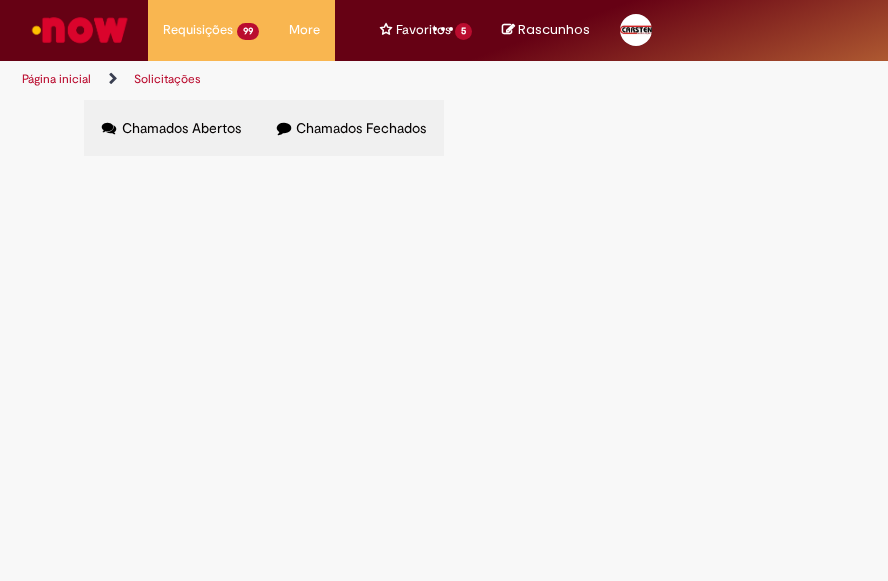 type 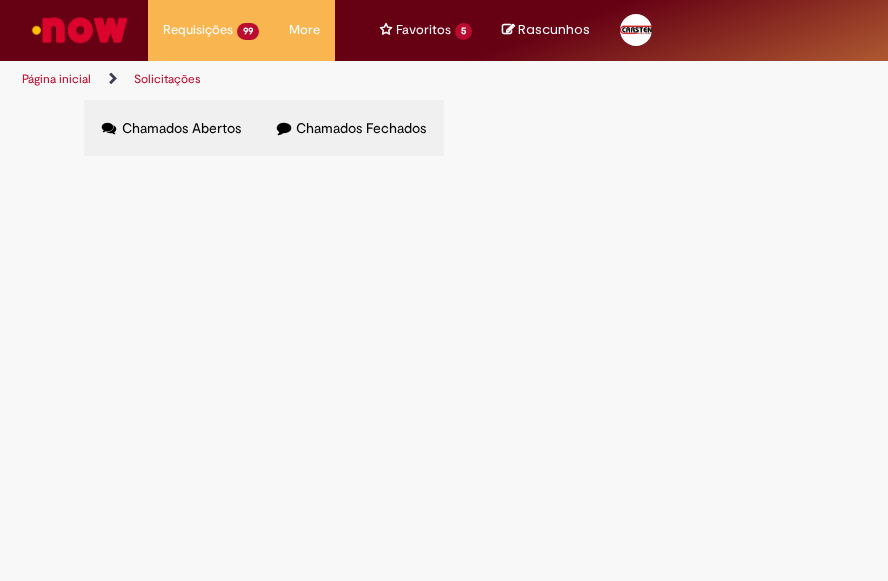 click on "R12923013" at bounding box center (0, 0) 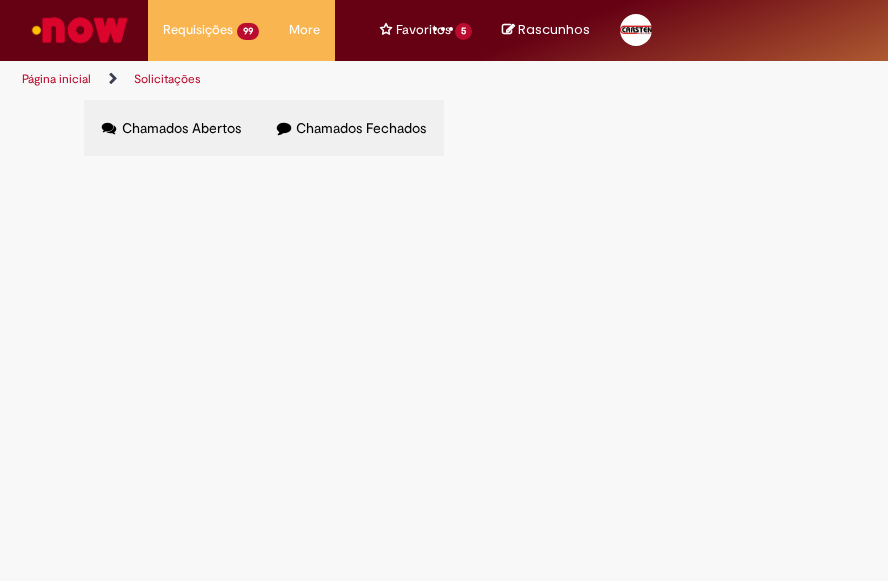 click on "R12923013" at bounding box center [0, 0] 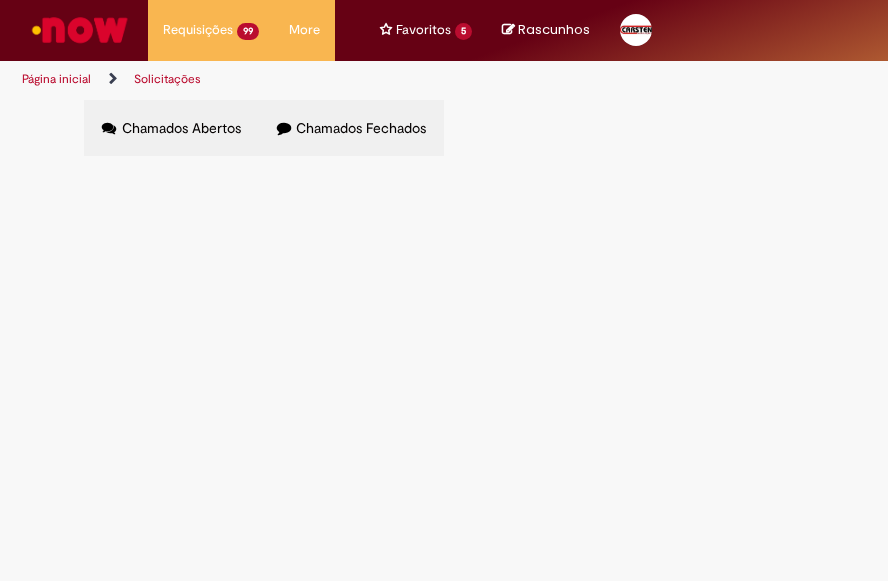 click on "R13022523" at bounding box center (0, 0) 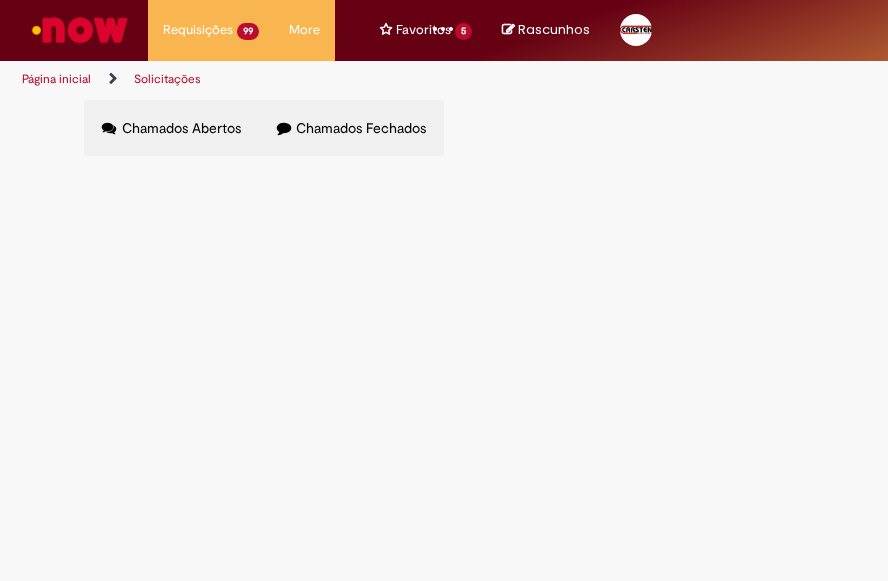 click on "R13022523" at bounding box center (0, 0) 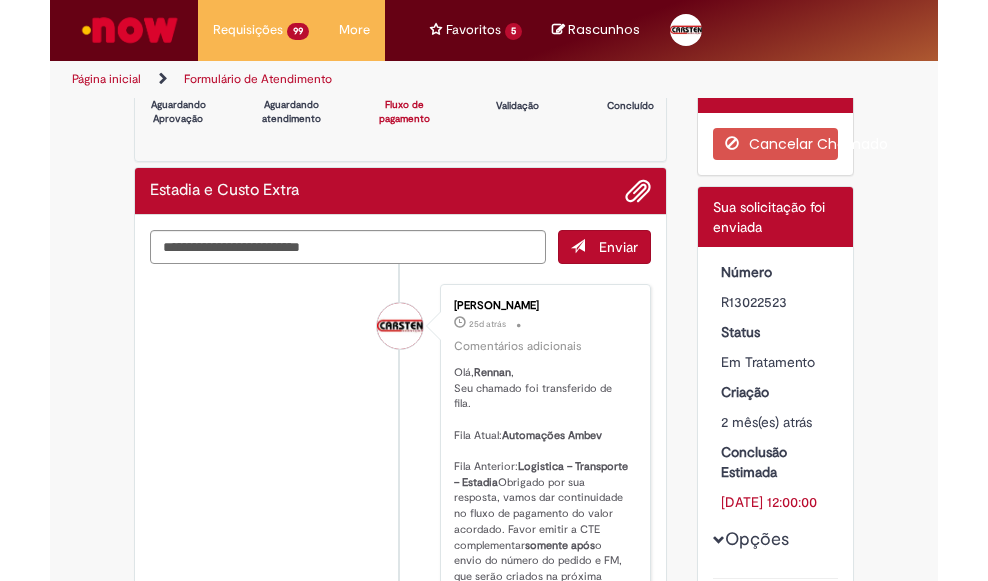 scroll, scrollTop: 0, scrollLeft: 0, axis: both 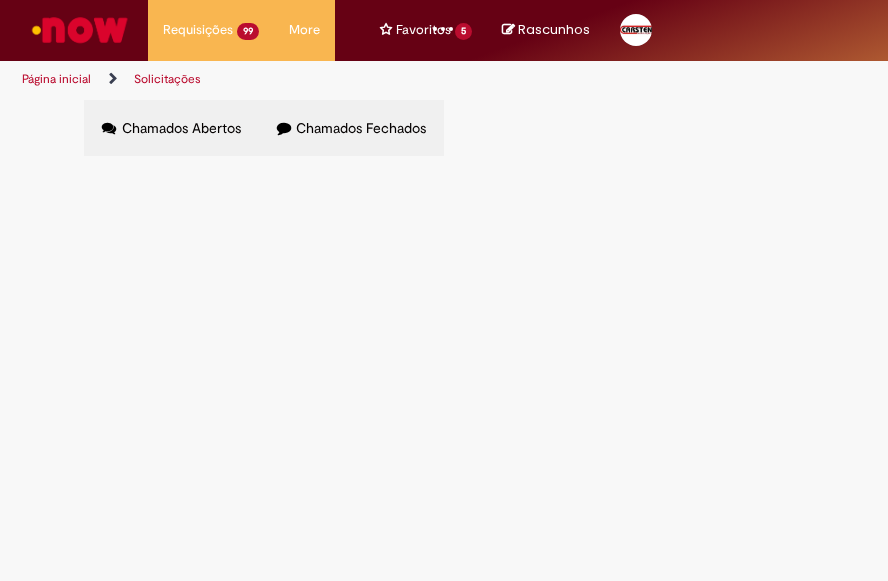 click at bounding box center [0, 0] 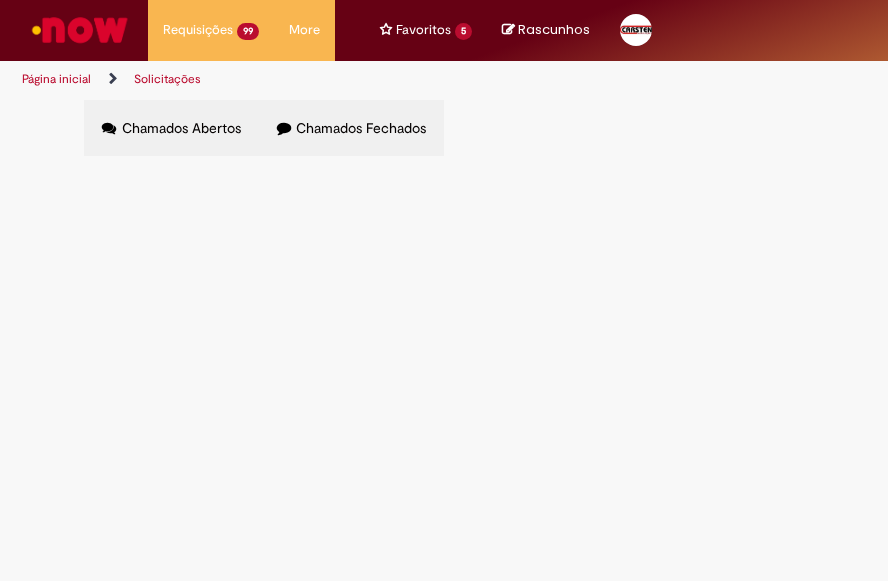click on "R13238063" at bounding box center [0, 0] 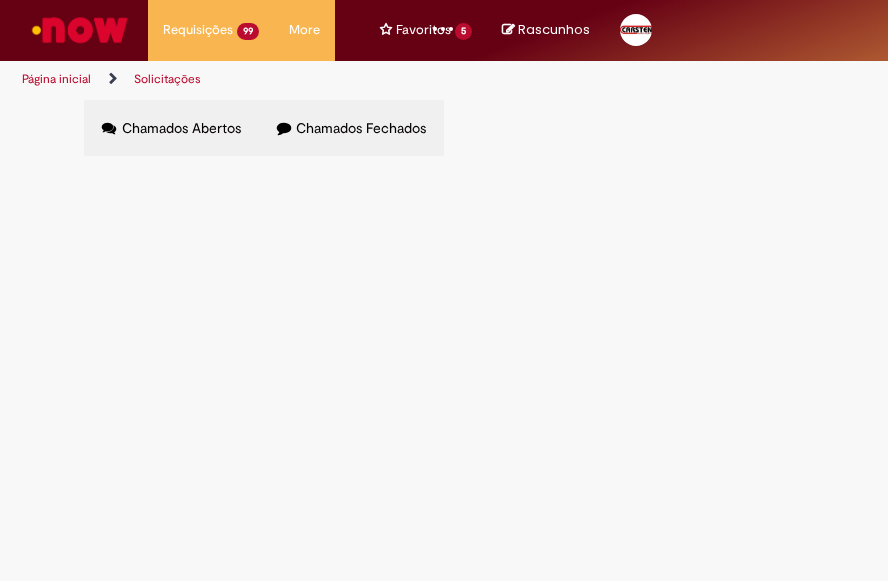 click on "R13238063" at bounding box center (0, 0) 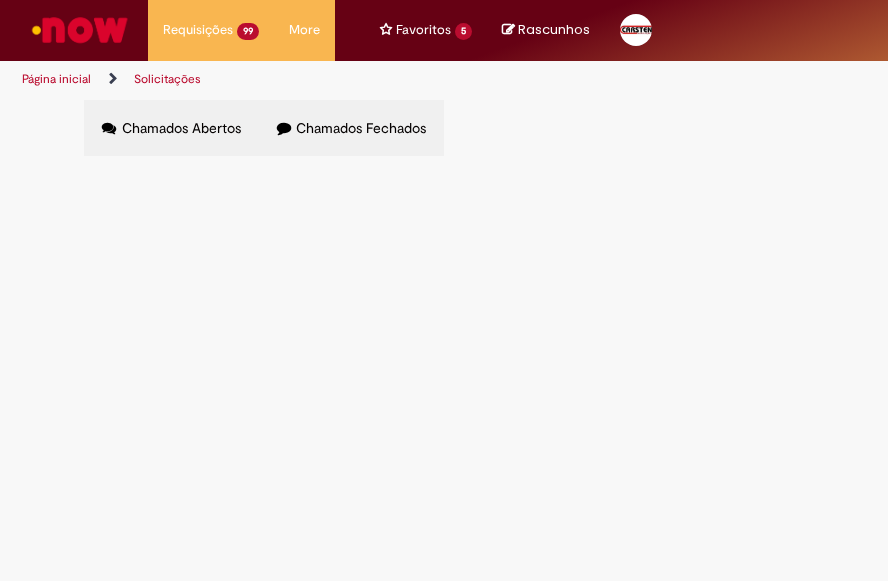 click on "R13238085" at bounding box center [0, 0] 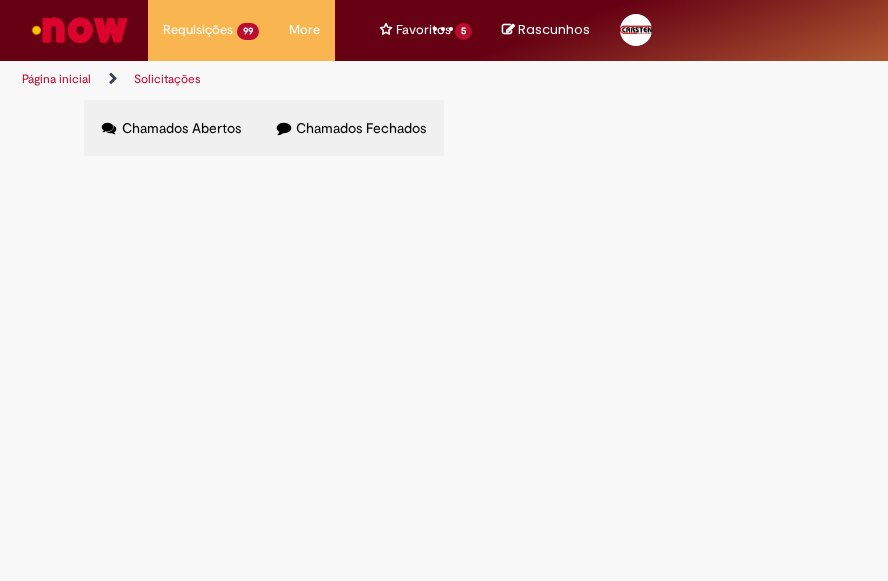 click on "R13238085" at bounding box center (0, 0) 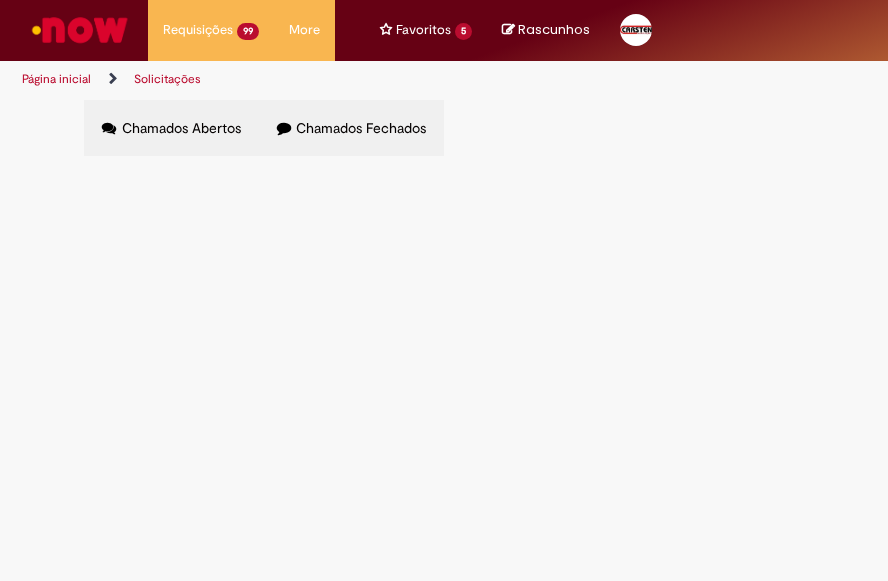 click on "R13238125" at bounding box center [0, 0] 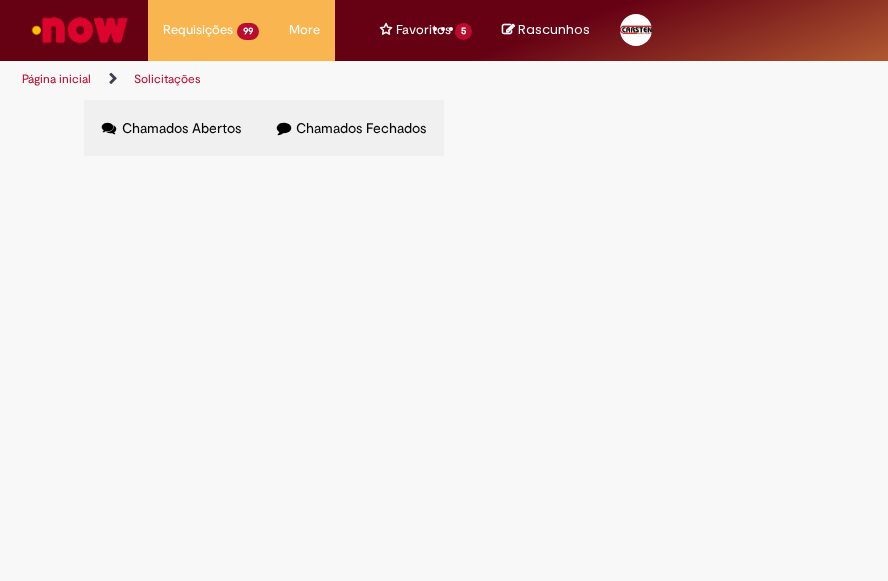 click on "R13238125" at bounding box center (0, 0) 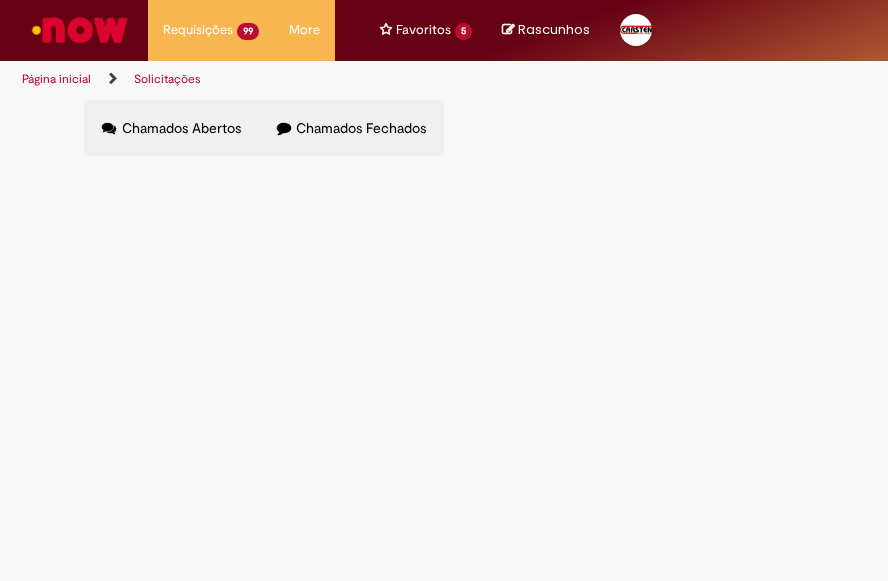 click on "R13238136" at bounding box center [0, 0] 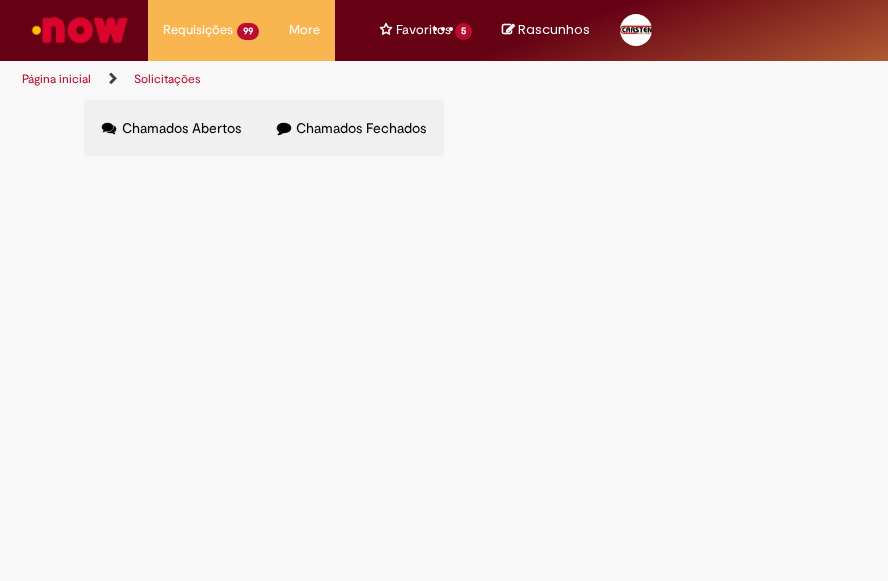 click on "R13238136" at bounding box center [0, 0] 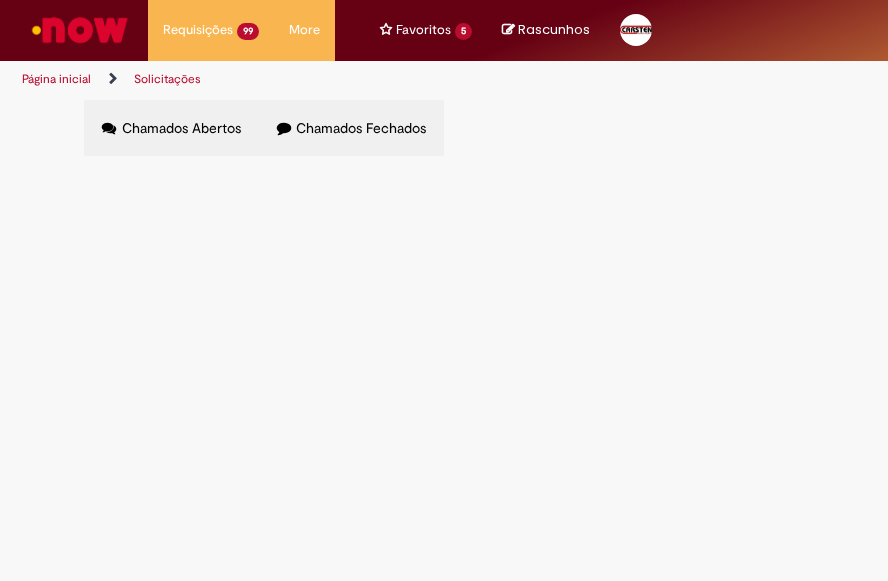 click on "R13238155" at bounding box center (0, 0) 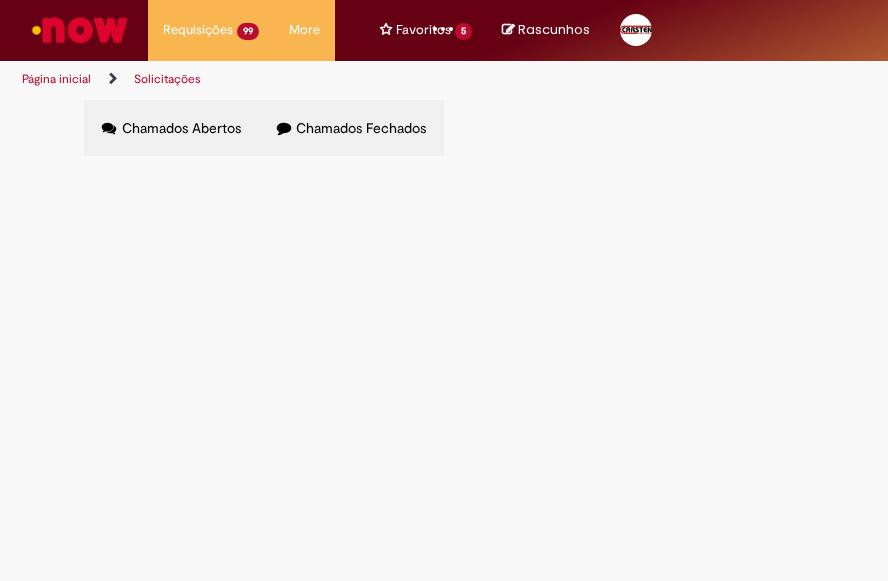 click on "R13238155" at bounding box center [0, 0] 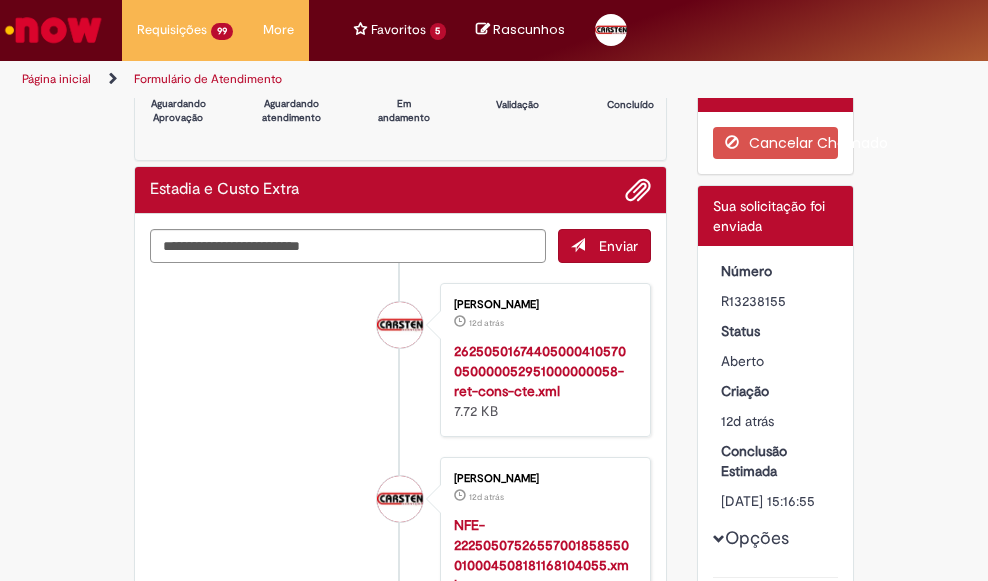 scroll, scrollTop: 0, scrollLeft: 0, axis: both 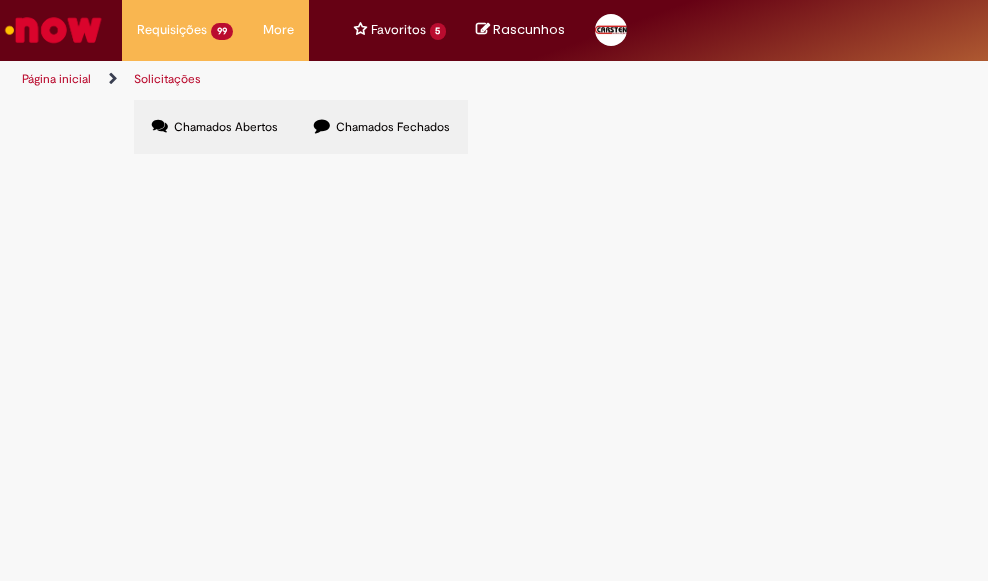 click on "Chamados Fechados" at bounding box center [393, 127] 